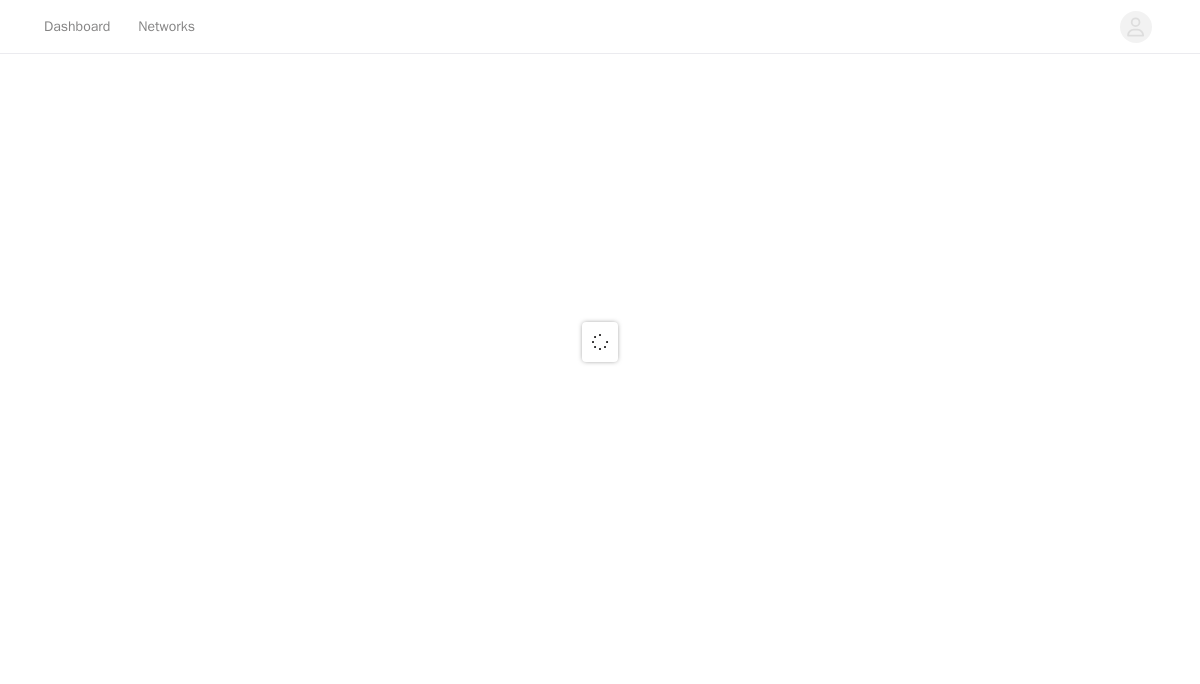 scroll, scrollTop: 0, scrollLeft: 0, axis: both 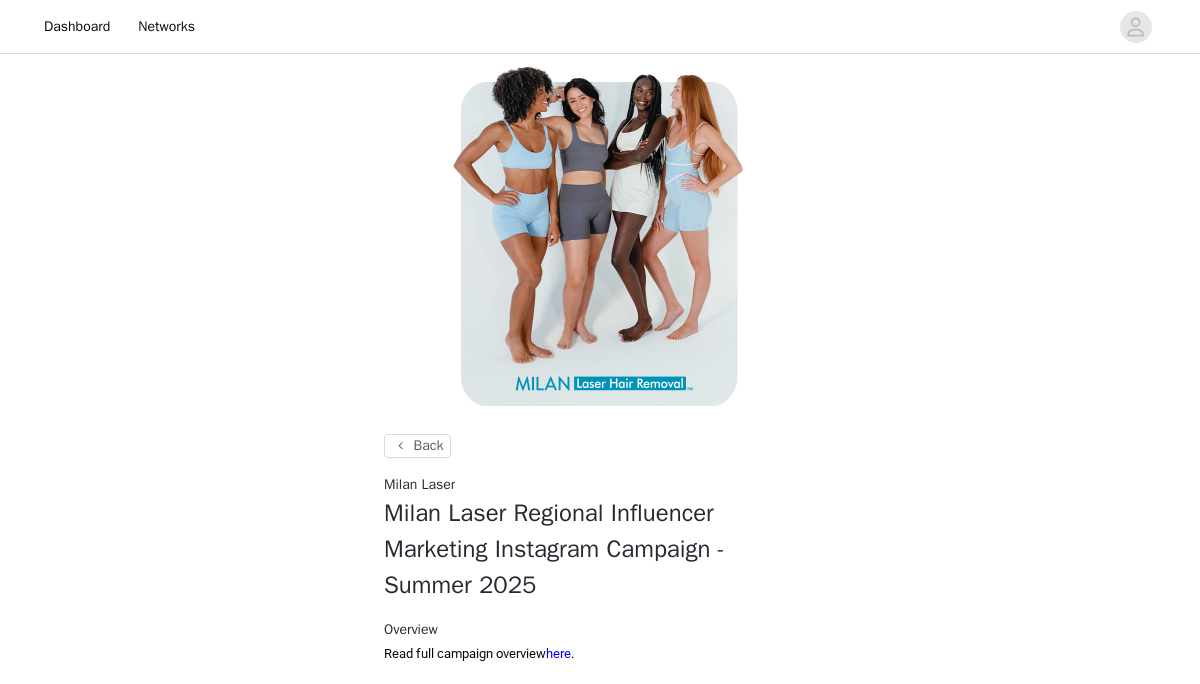 click on "Submit Post #3 for review   (1)" at bounding box center (600, 765) 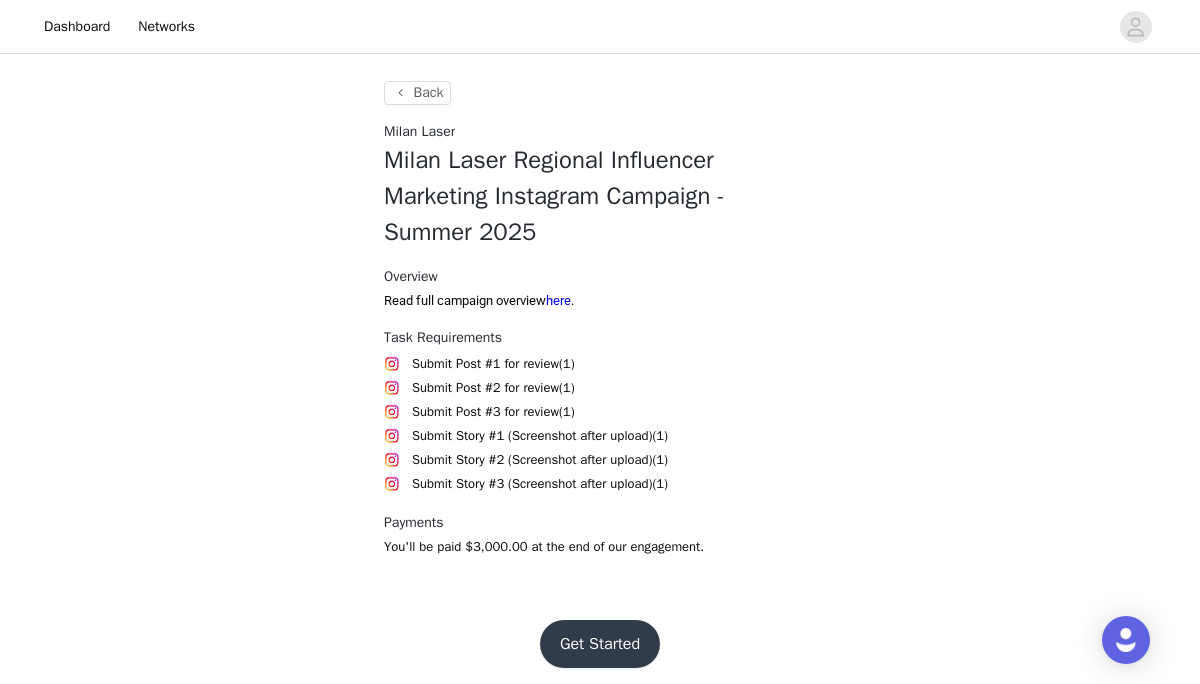 scroll, scrollTop: 361, scrollLeft: 0, axis: vertical 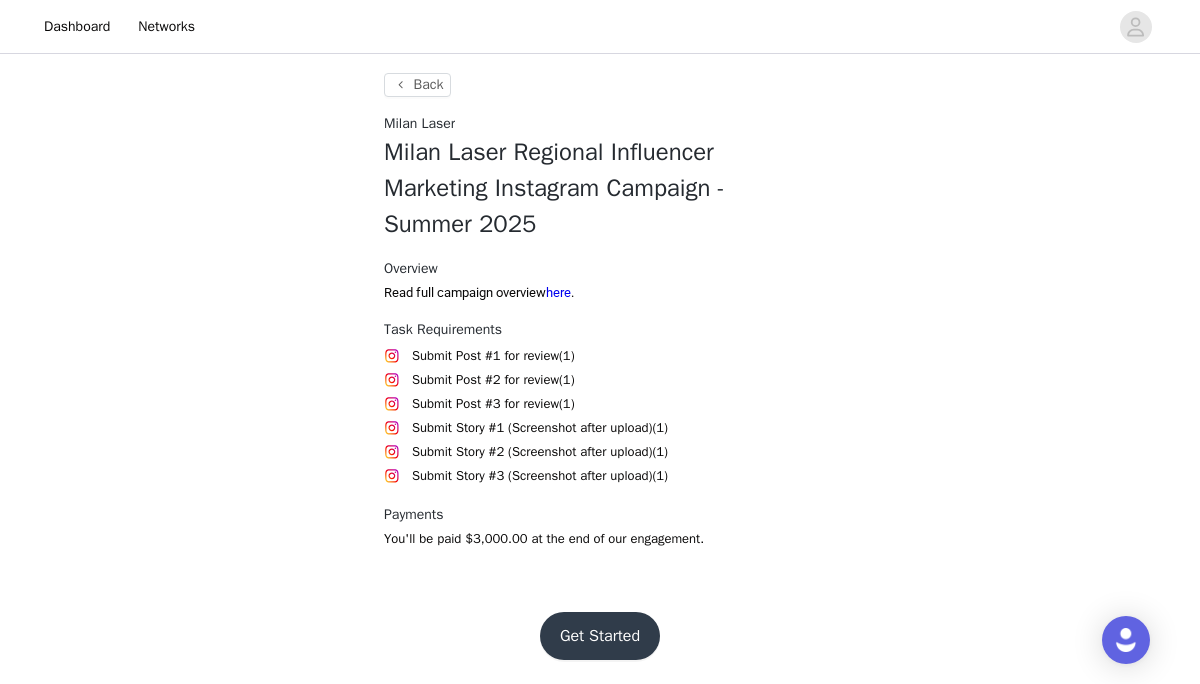 click on "Get Started" at bounding box center (600, 636) 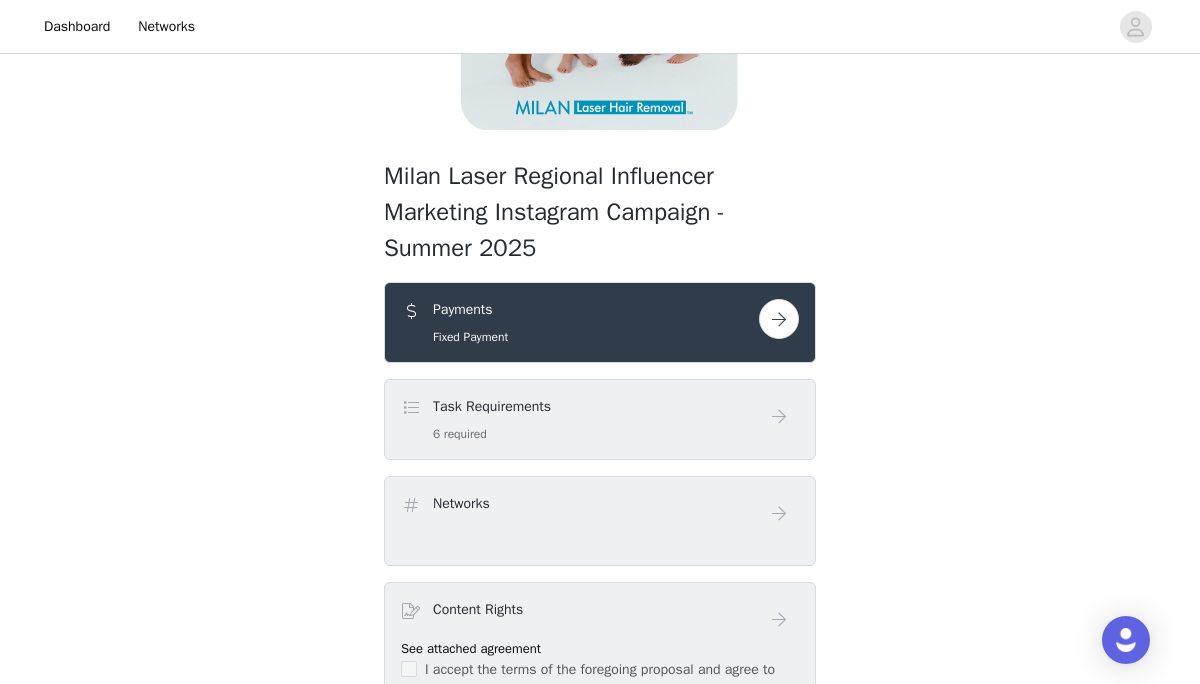 scroll, scrollTop: 280, scrollLeft: 0, axis: vertical 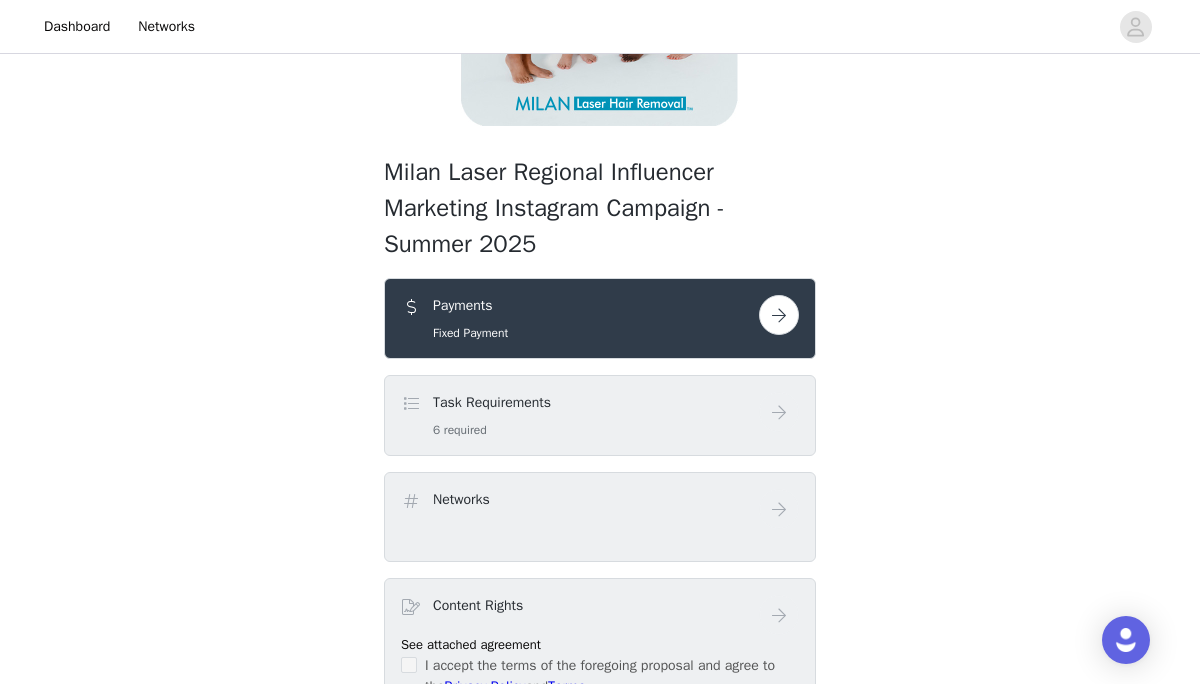 click at bounding box center [779, 315] 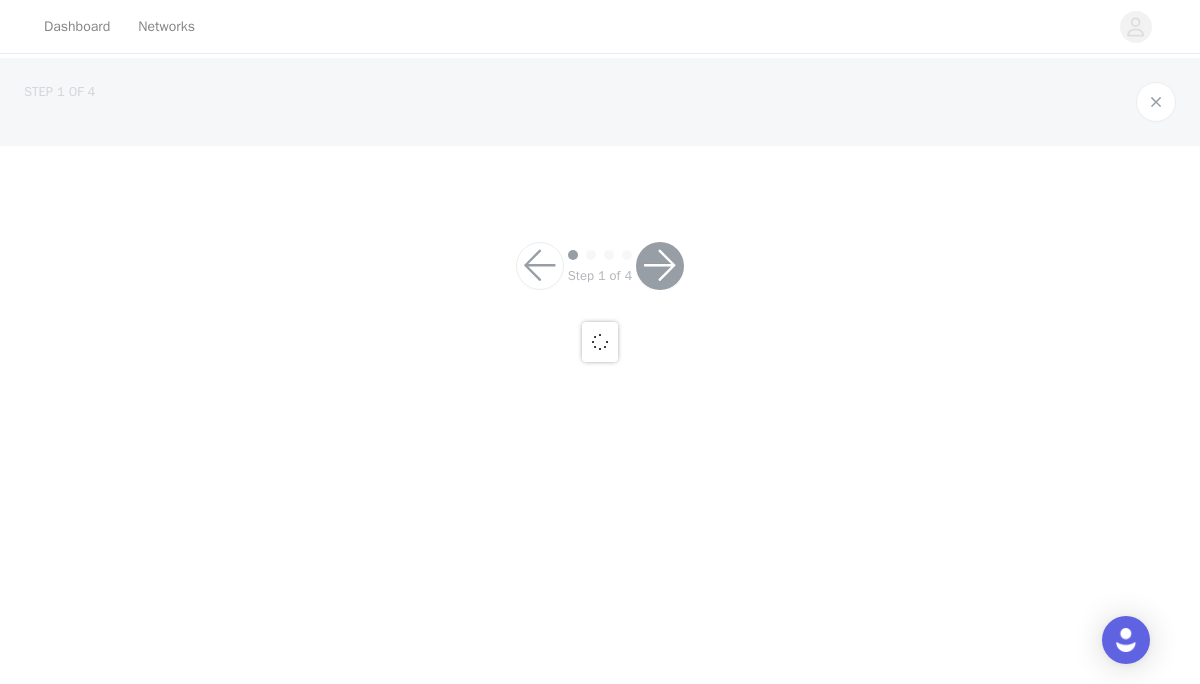 scroll, scrollTop: 0, scrollLeft: 0, axis: both 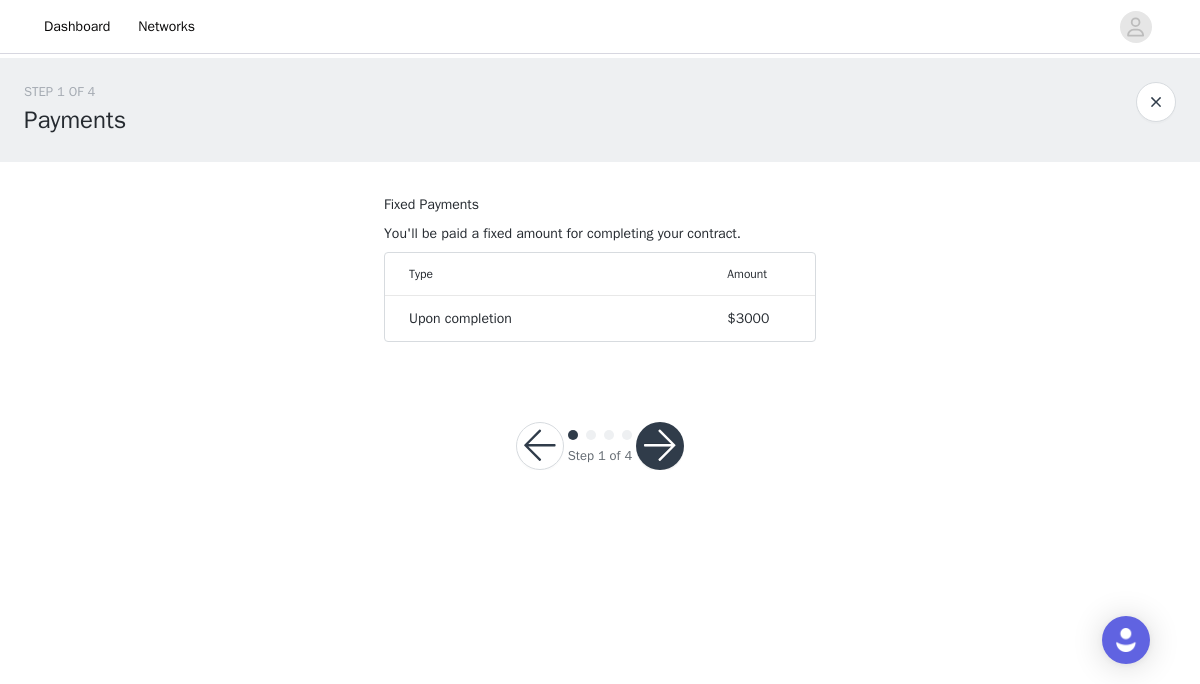 click at bounding box center (660, 446) 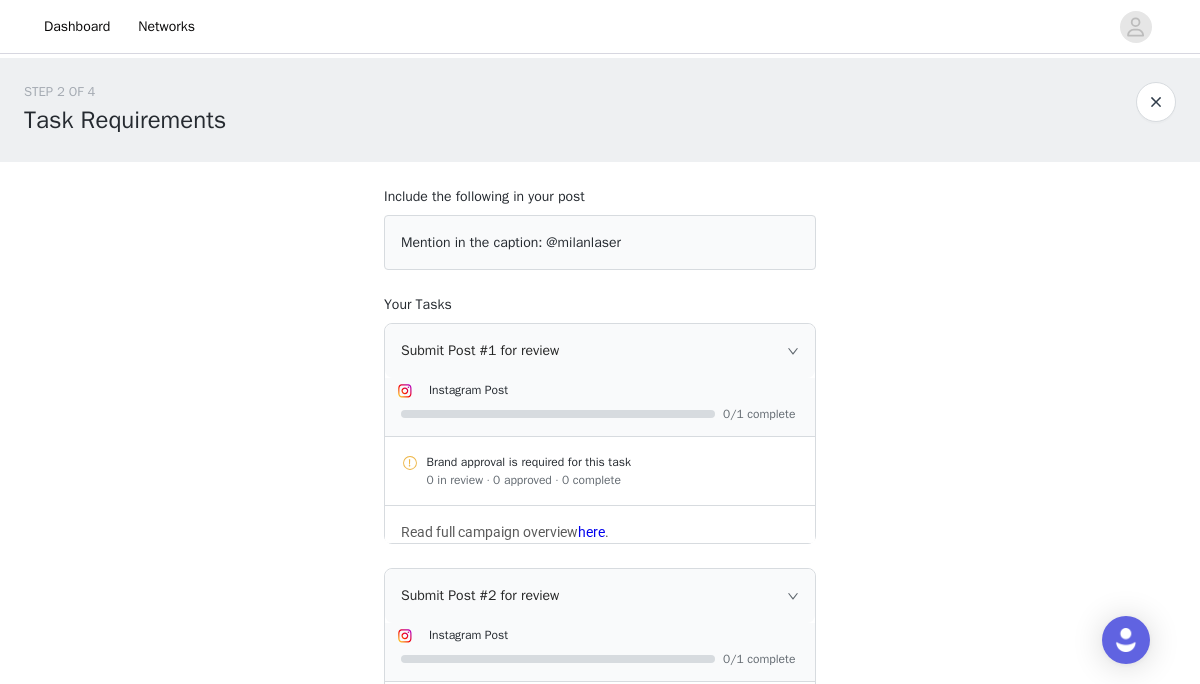click on "STEP 2 OF 4
Task Requirements
Include the following in your post      Mention in the caption:    @milanlaser           Your Tasks     Submit Post #1 for review     Instagram Post     0/1 complete
Brand approval is required for this task
0 in review ·
0 approved ·
0 complete
Read full campaign overview  here .      Submit Post #2 for review     Instagram Post     0/1 complete
Brand approval is required for this task
0 in review ·
0 approved ·
0 complete
Read full campaign overview  here .      Submit Post #3 for review" at bounding box center (600, 778) 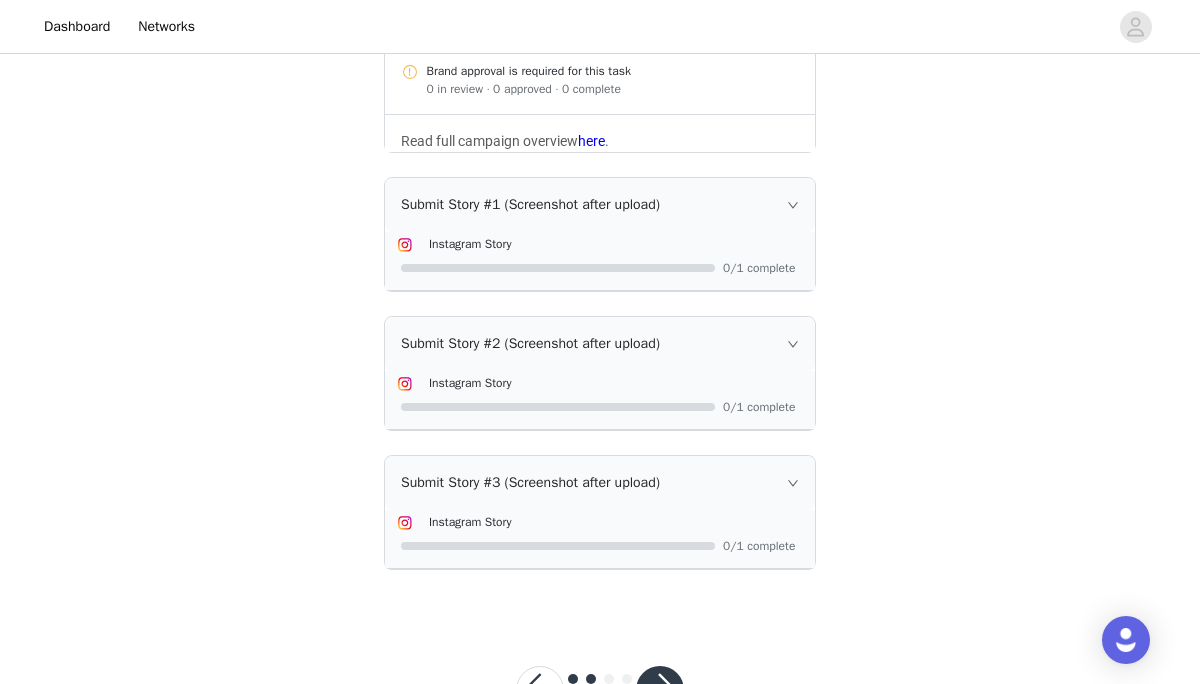 scroll, scrollTop: 958, scrollLeft: 0, axis: vertical 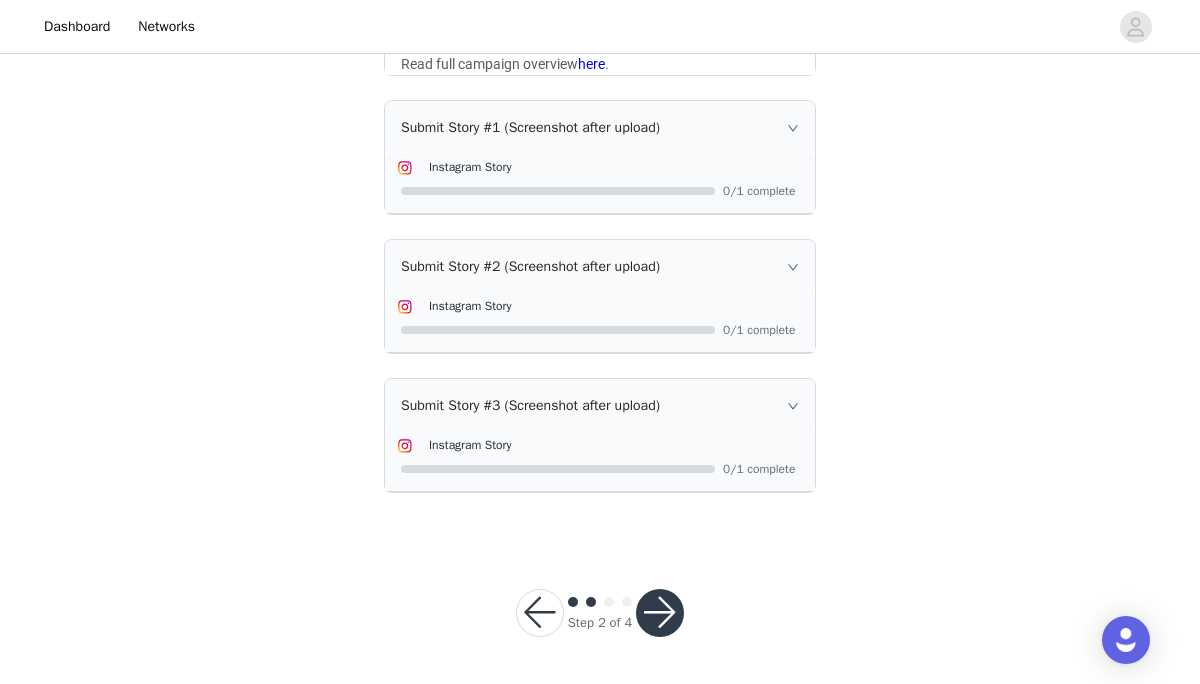 click at bounding box center [660, 613] 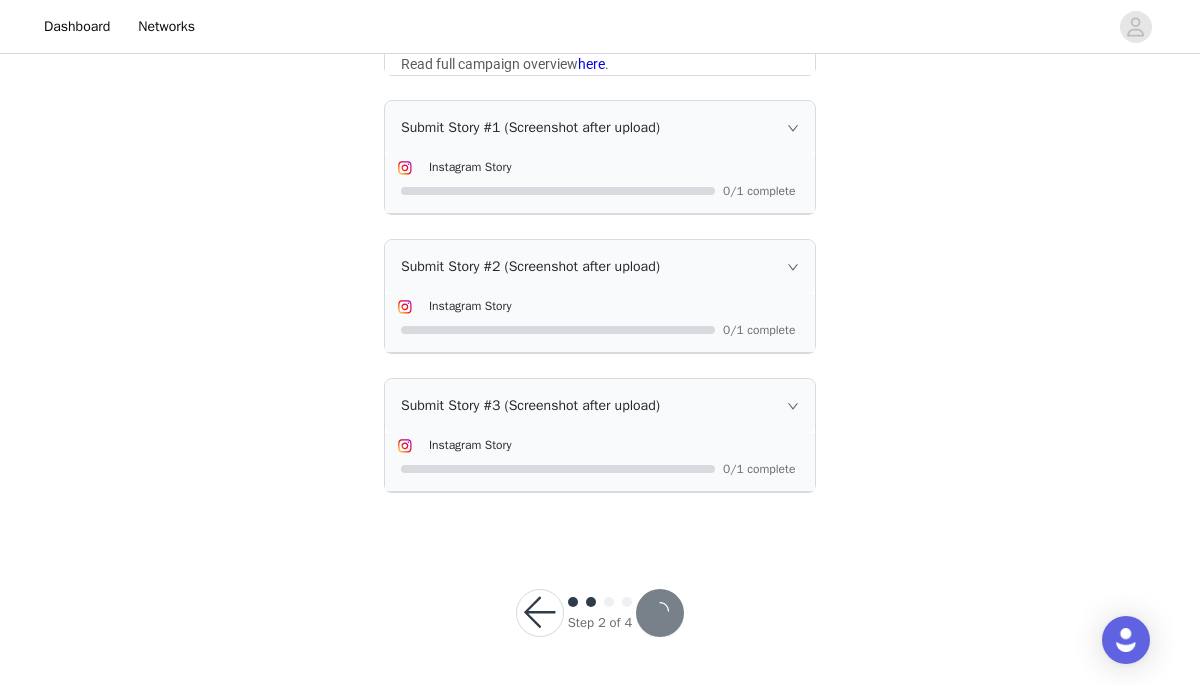 scroll, scrollTop: 0, scrollLeft: 0, axis: both 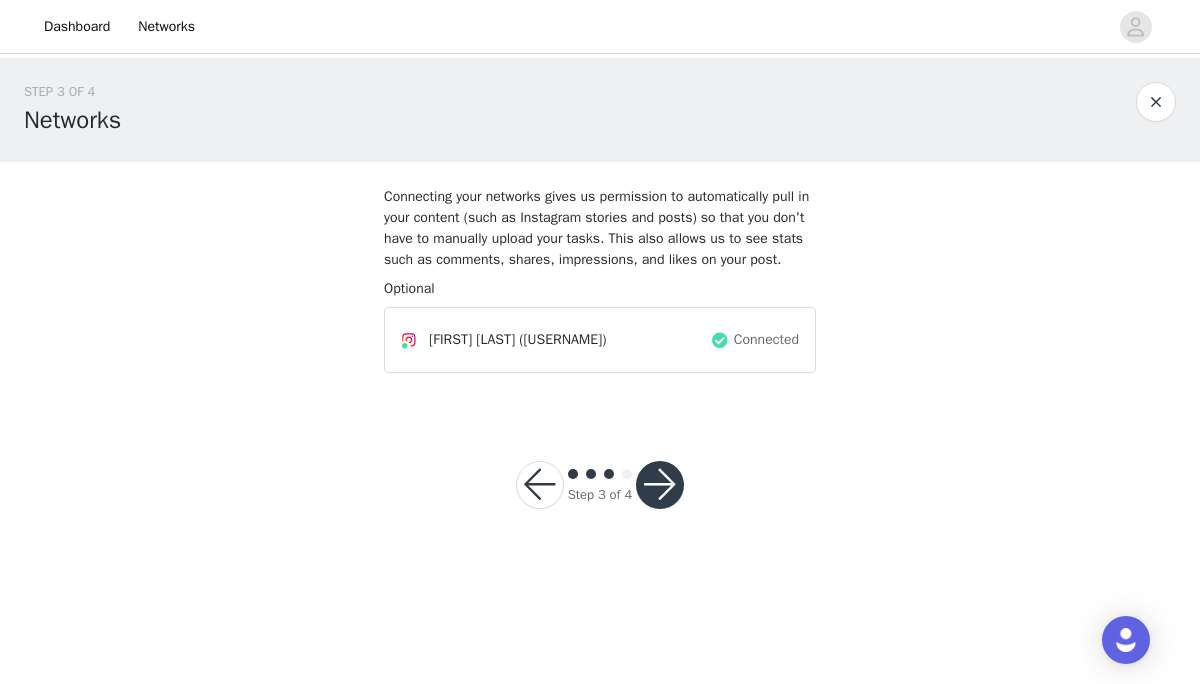 click at bounding box center [660, 485] 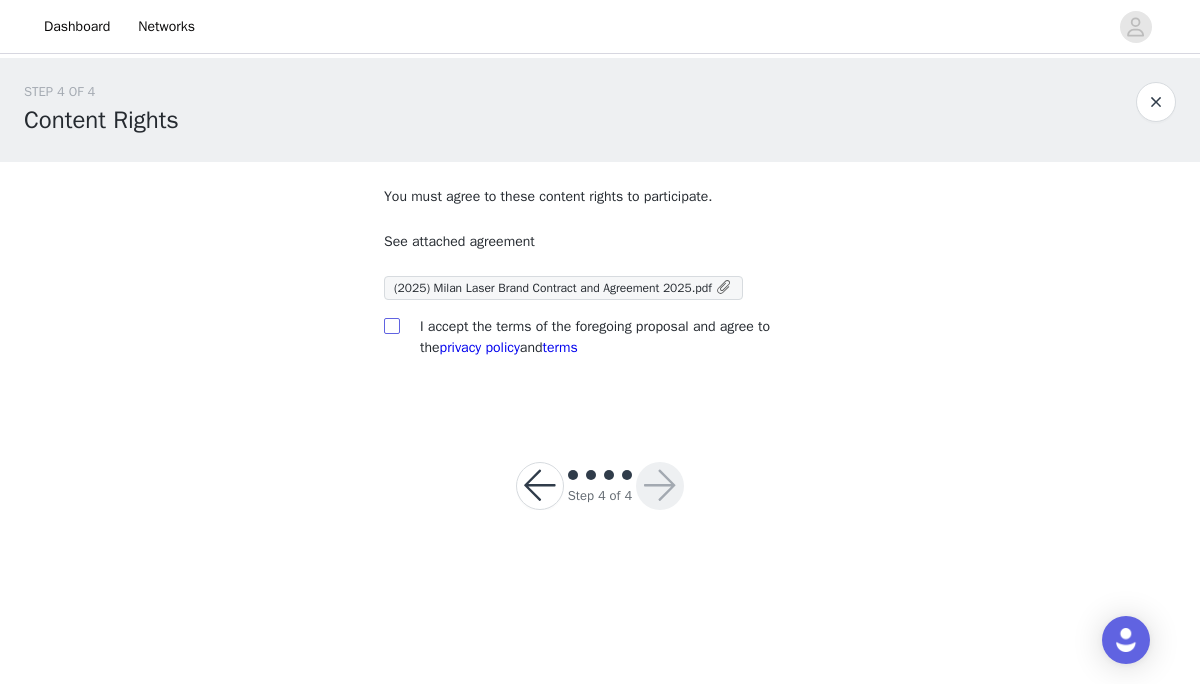 click at bounding box center (391, 325) 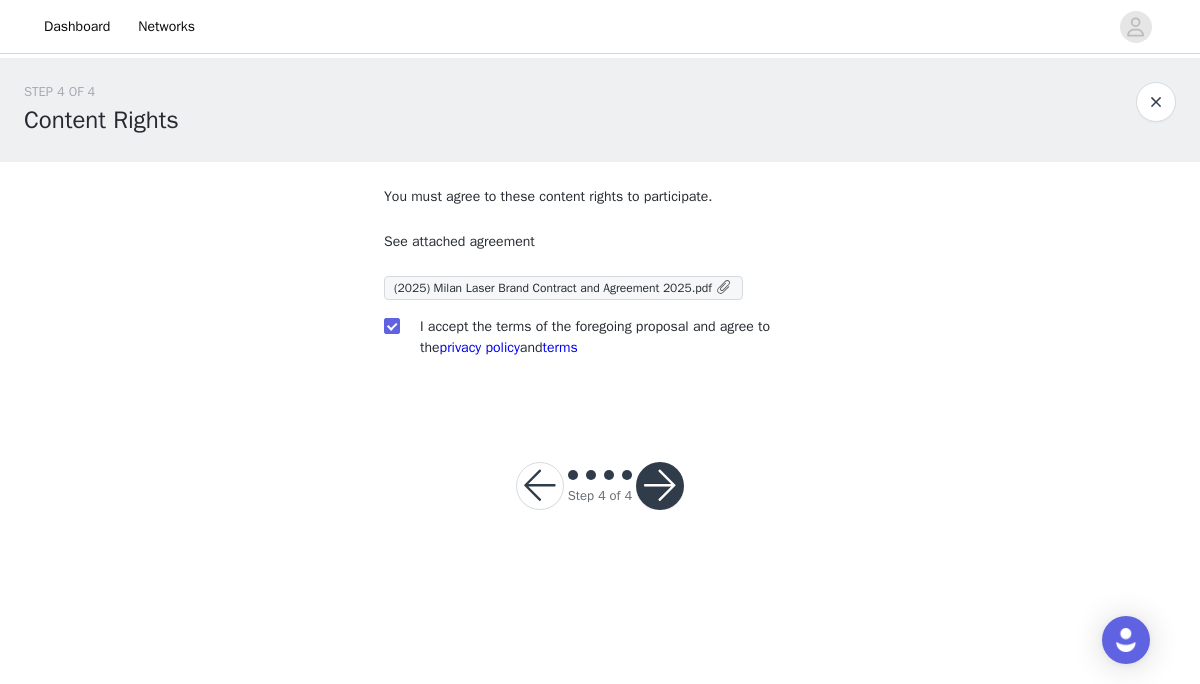 click at bounding box center (660, 486) 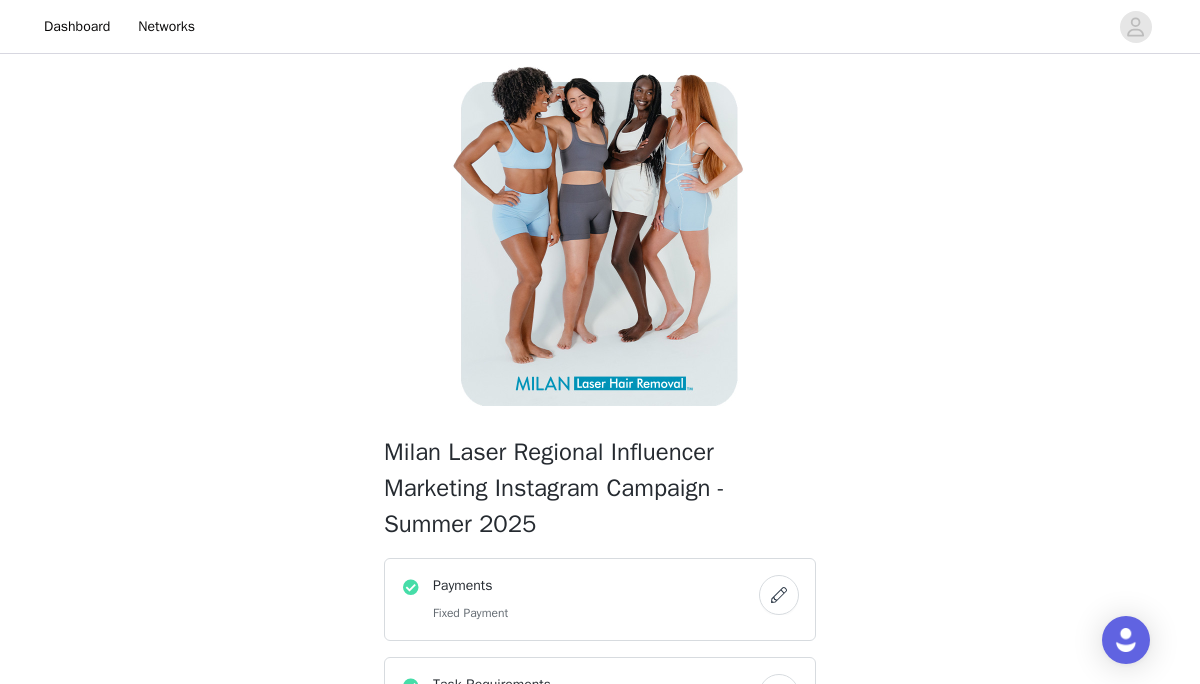 click on "Milan Laser Regional Influencer Marketing Instagram Campaign - Summer 2025
Payments   Fixed Payment             Task Requirements   6 Tasks               Submit Post #1 for review (0/1)     Submit Post #2 for review (0/1)     Submit Post #3 for review (0/1)     Submit Story #1 (Screenshot after upload) (0/1)     Submit Story #2 (Screenshot after upload) (0/1)     Submit Story #3 (Screenshot after upload) (0/1)   Networks   1 Connected
Instagram
[USERNAME]
Content Rights               See attached agreement
I accept the terms of the foregoing proposal and agree to the
Privacy Policy
and  Terms" at bounding box center (600, 661) 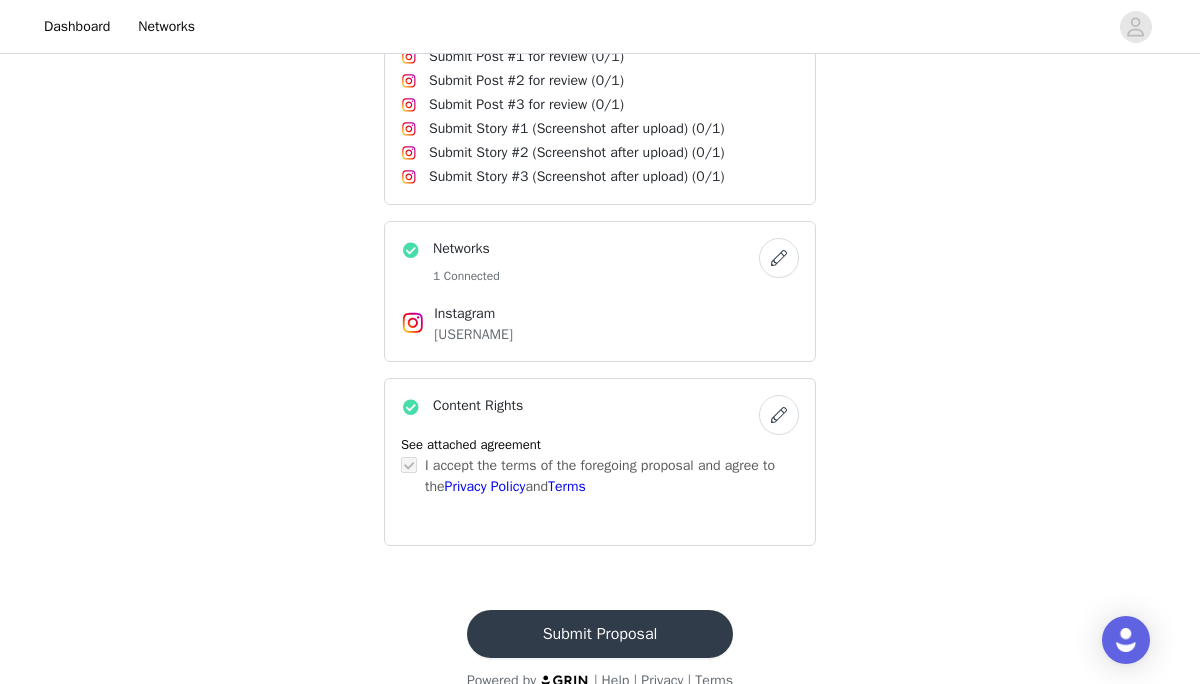 scroll, scrollTop: 709, scrollLeft: 0, axis: vertical 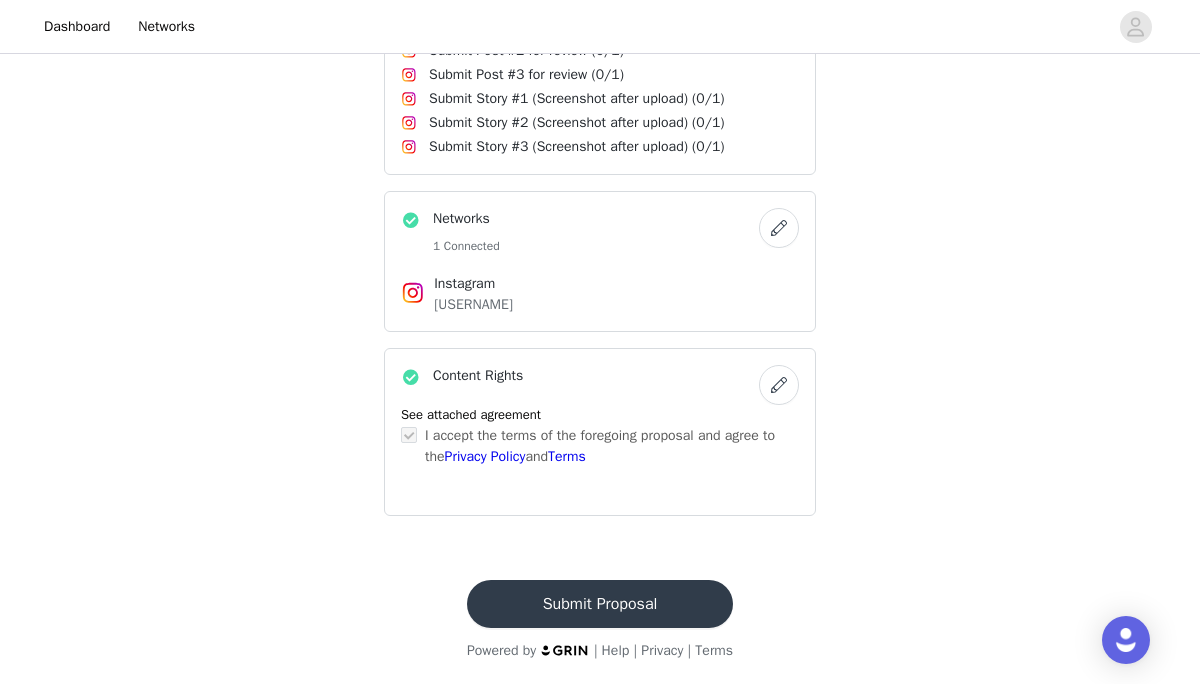 click on "Submit Proposal" at bounding box center (600, 604) 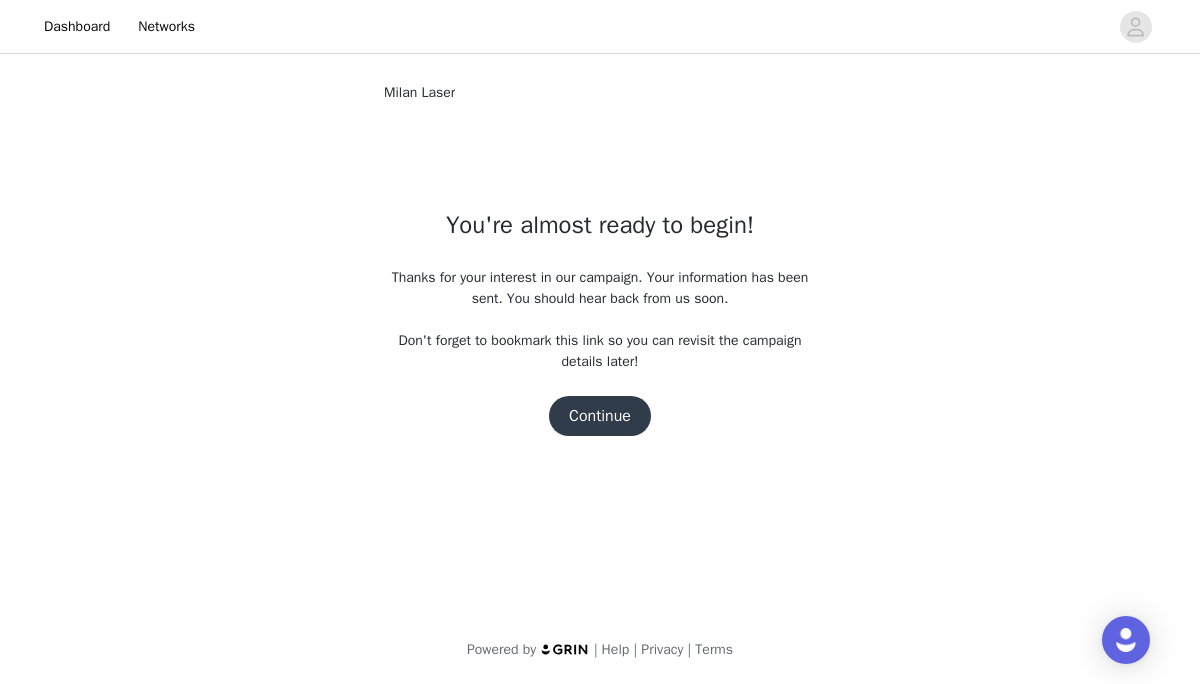 scroll, scrollTop: 0, scrollLeft: 0, axis: both 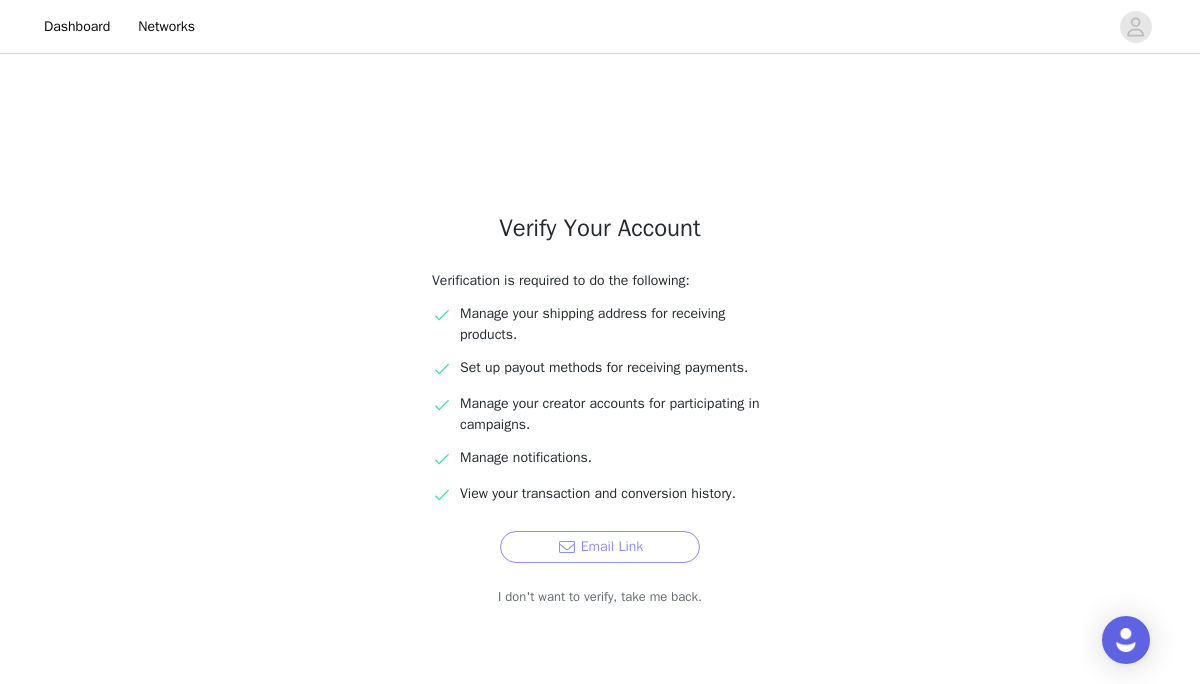 click on "Email Link" at bounding box center (600, 547) 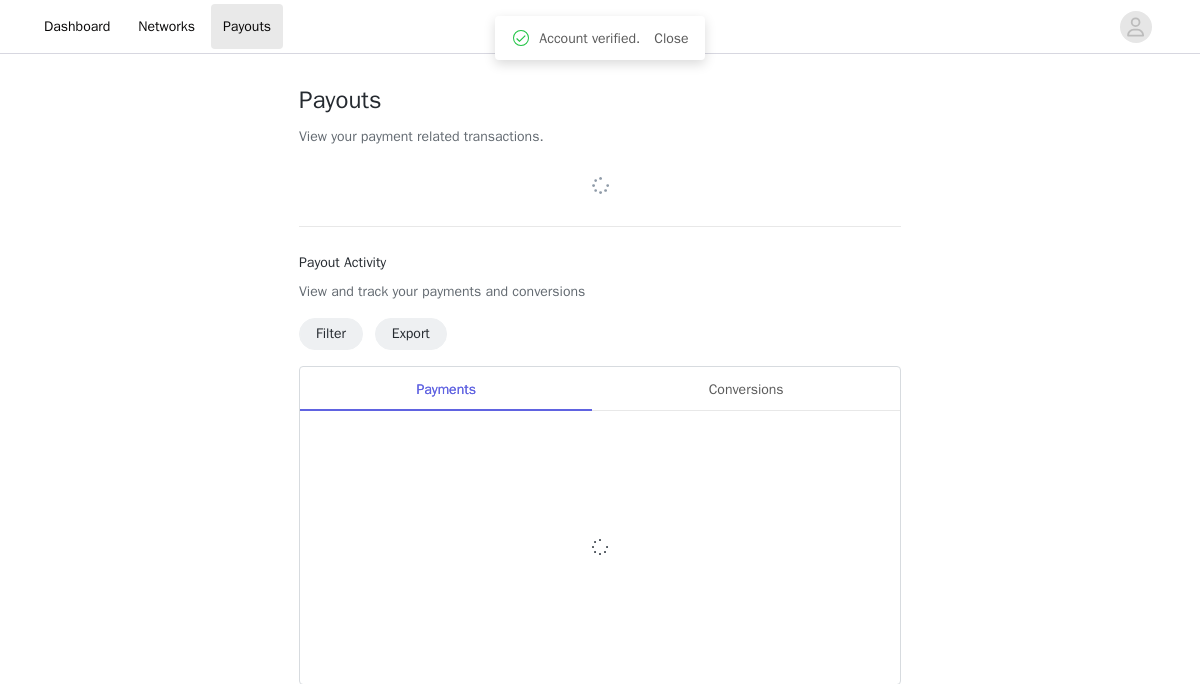 scroll, scrollTop: 0, scrollLeft: 0, axis: both 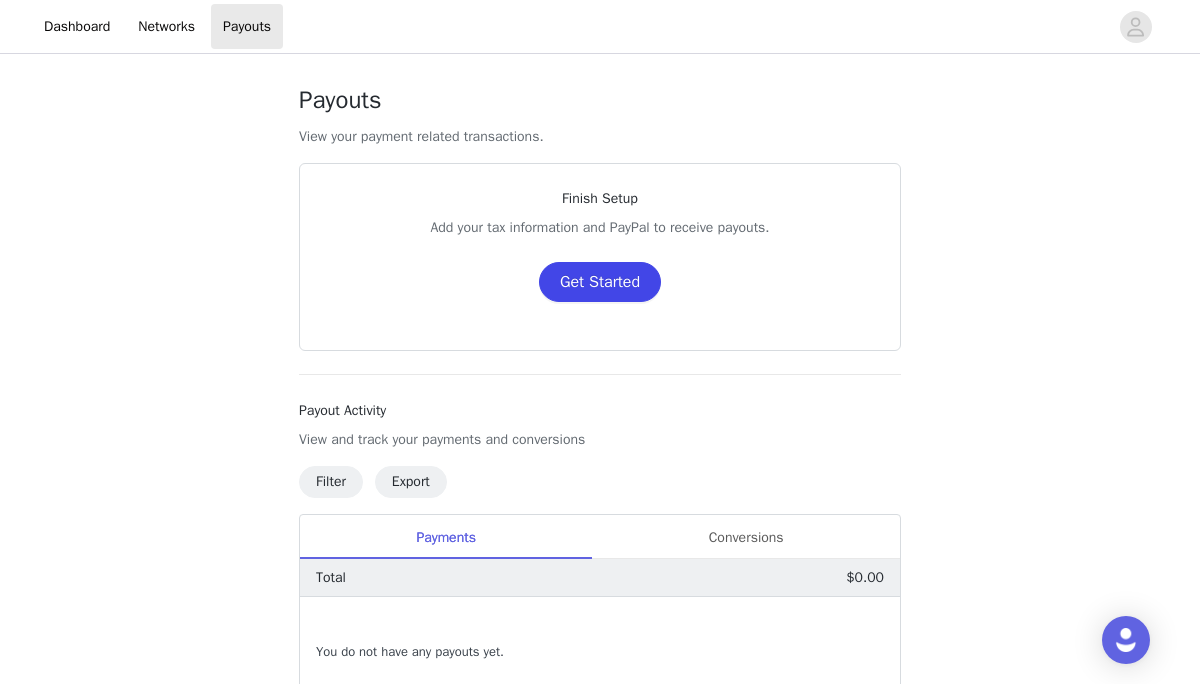 click on "Get Started" at bounding box center [600, 282] 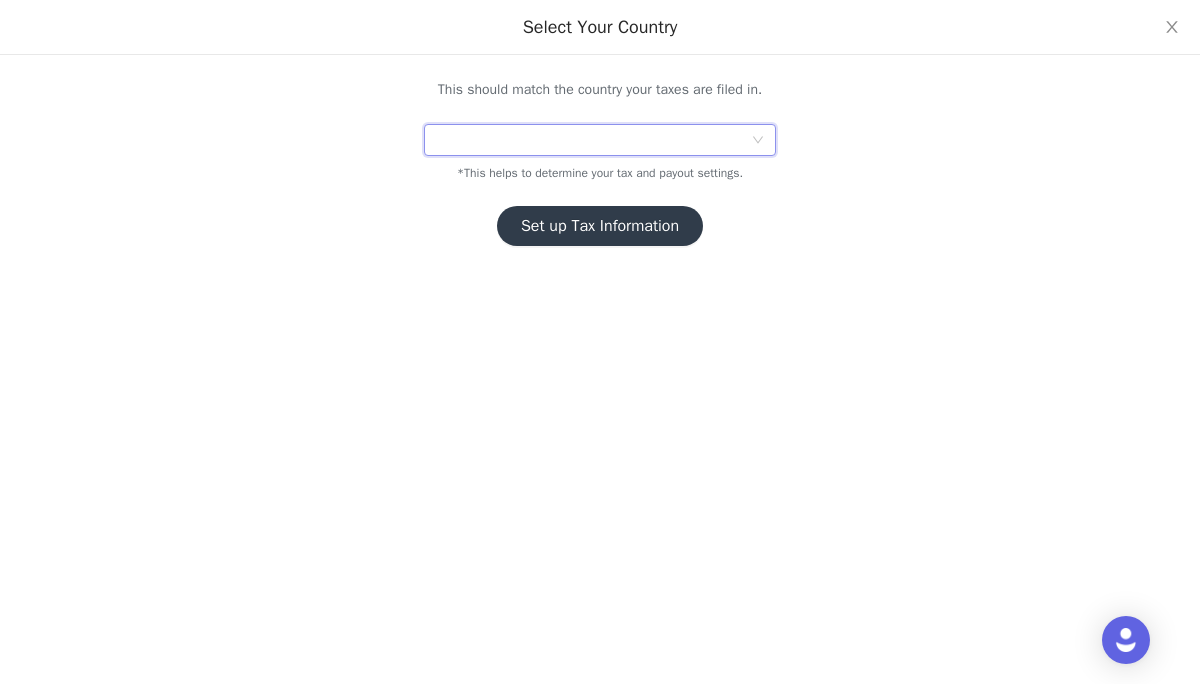 click at bounding box center (593, 140) 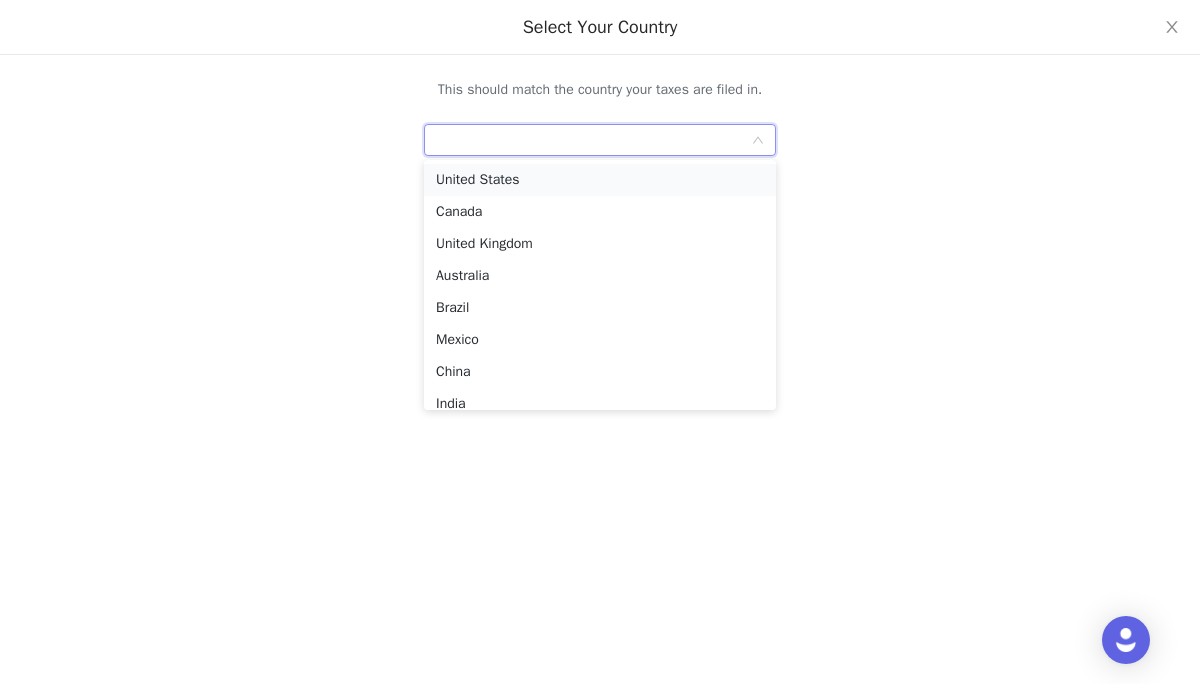 click on "United States" at bounding box center [600, 180] 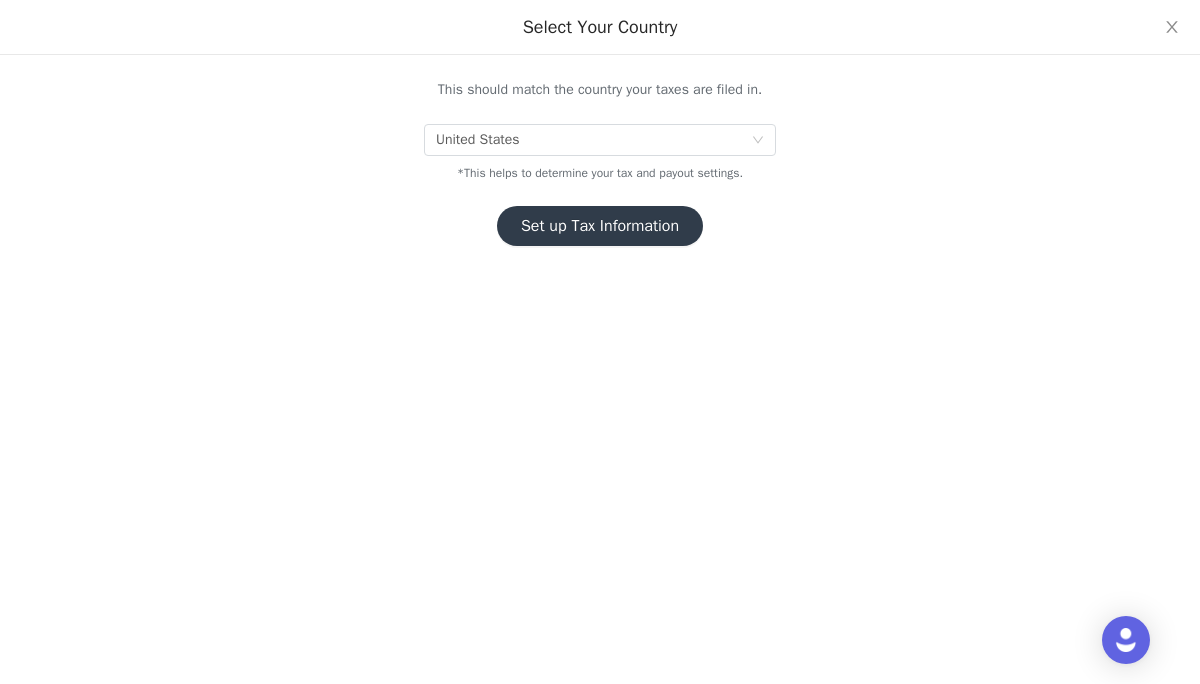 click on "Set up Tax Information" at bounding box center (600, 226) 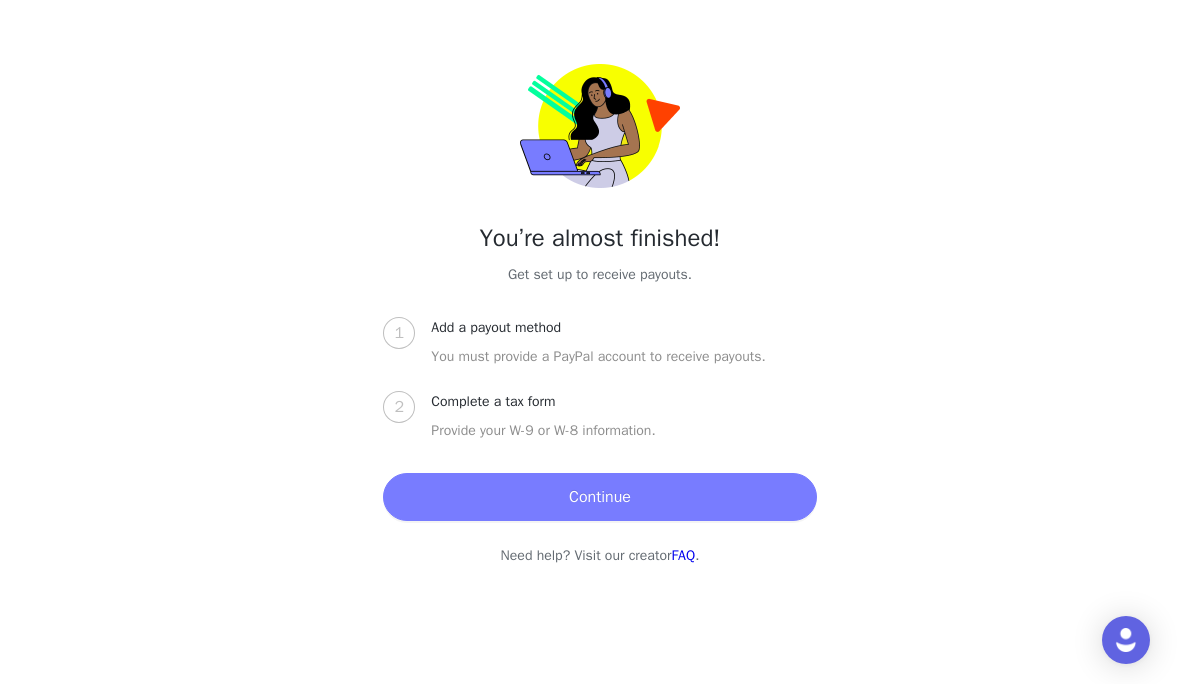 click on "Continue" at bounding box center [599, 497] 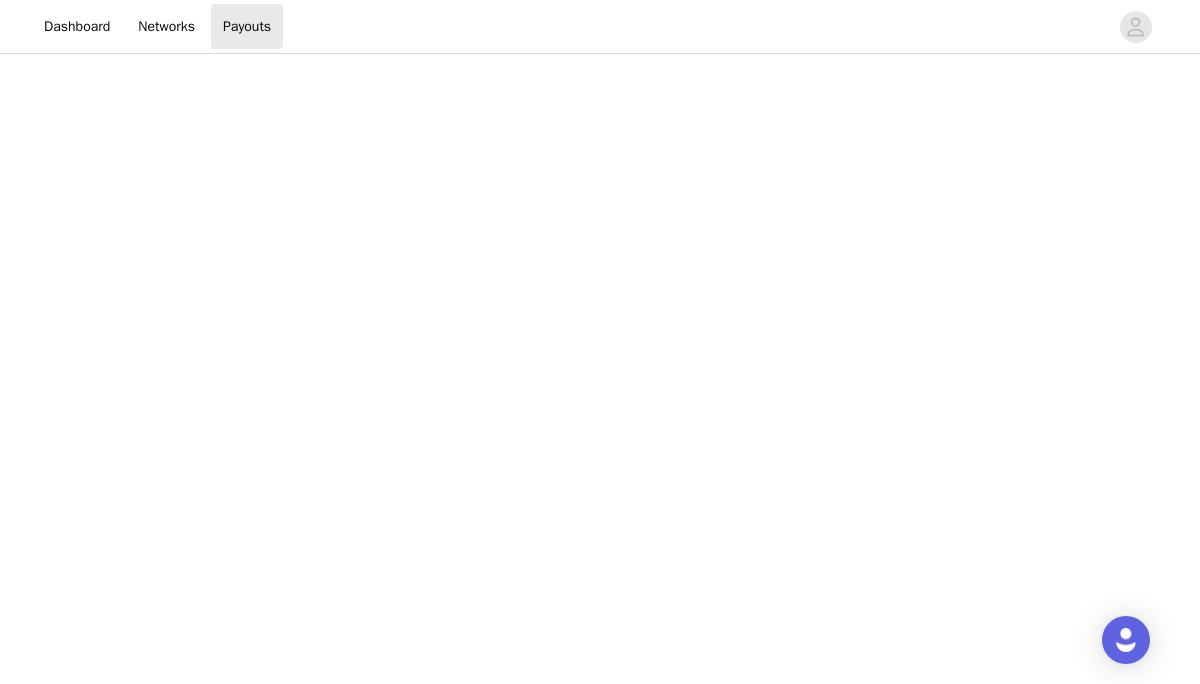 scroll, scrollTop: 320, scrollLeft: 0, axis: vertical 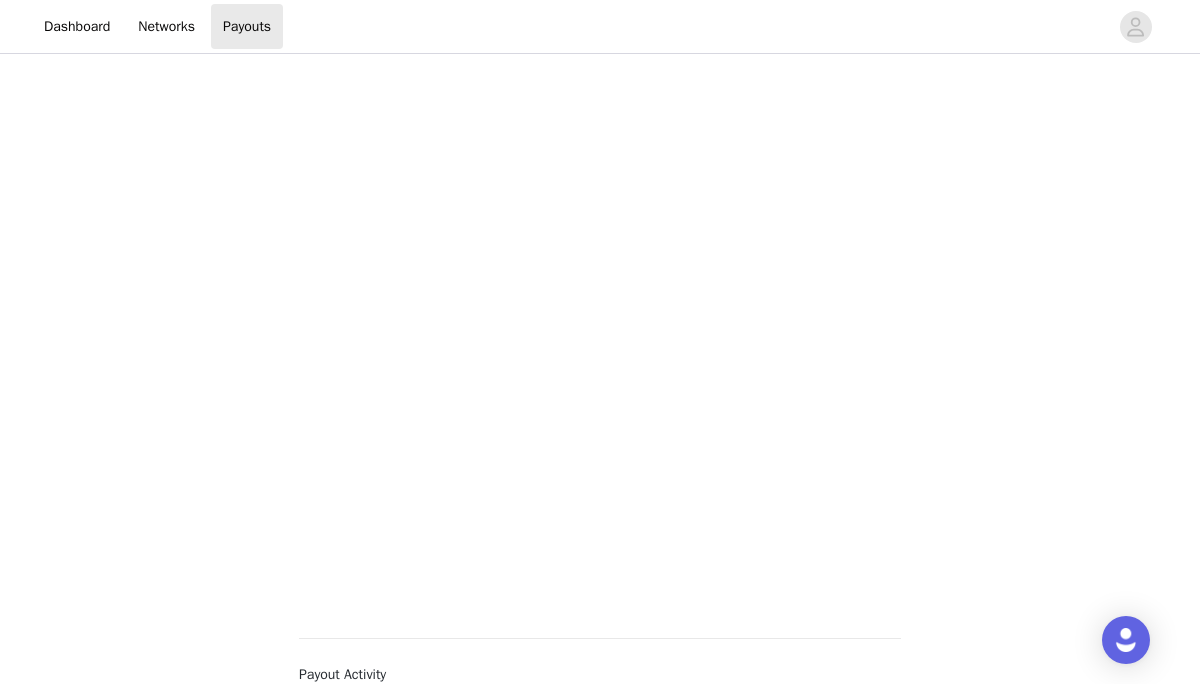 click on "Payouts   View your payment related transactions.             Payout Activity   View and track your payments and conversions   Filter   Export     Payments Conversions   Total     $0.00    You do not have any payouts yet.   0                       Powered by       |    Help    |    Privacy    |    Terms" at bounding box center [600, 301] 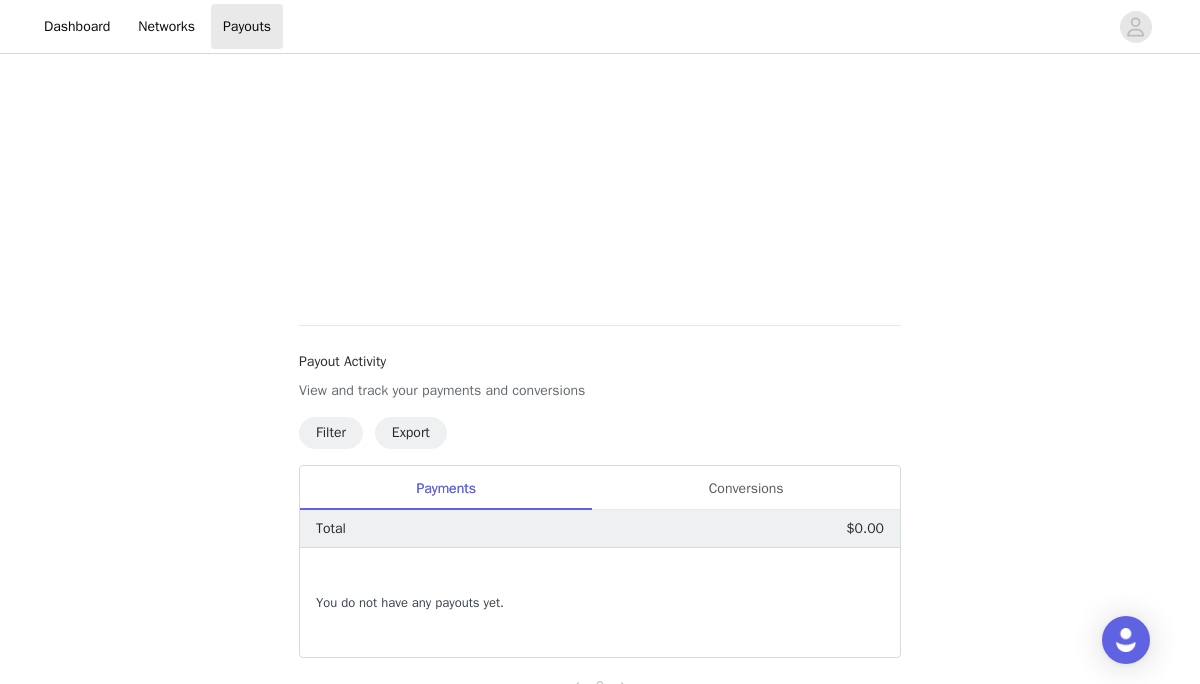 click on "Payouts   View your payment related transactions.             Payout Activity   View and track your payments and conversions   Filter   Export     Payments Conversions   Total     $0.00    You do not have any payouts yet.   0                       Powered by       |    Help    |    Privacy    |    Terms" at bounding box center [600, 144] 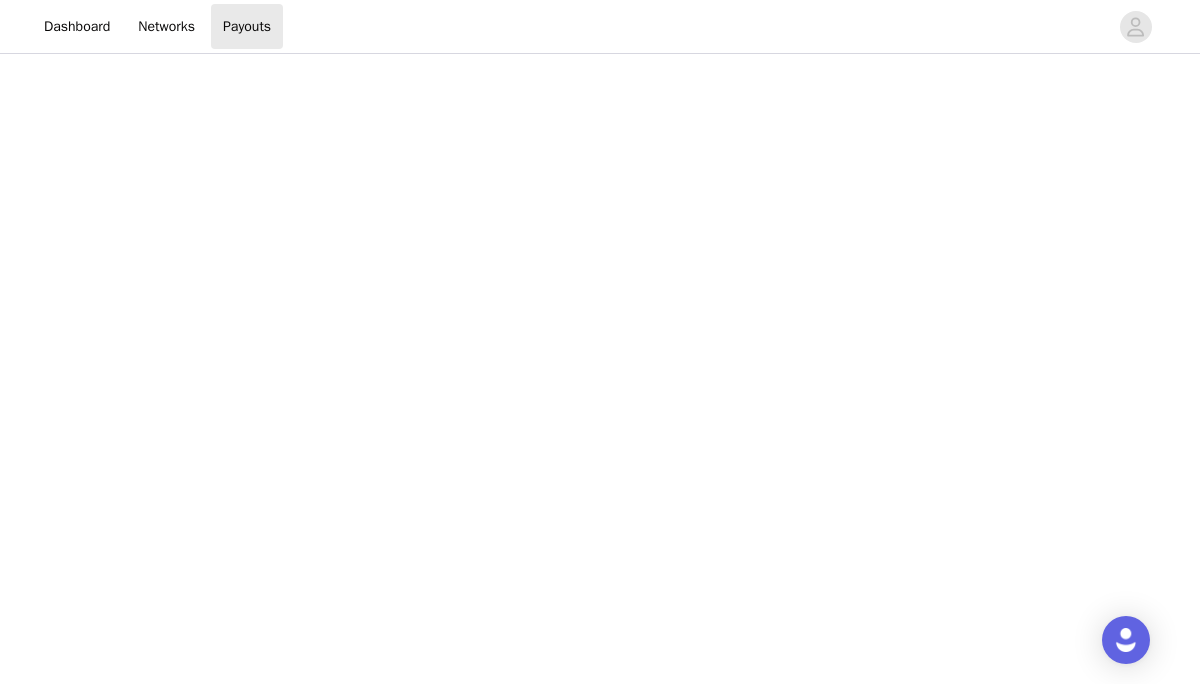 scroll, scrollTop: 280, scrollLeft: 0, axis: vertical 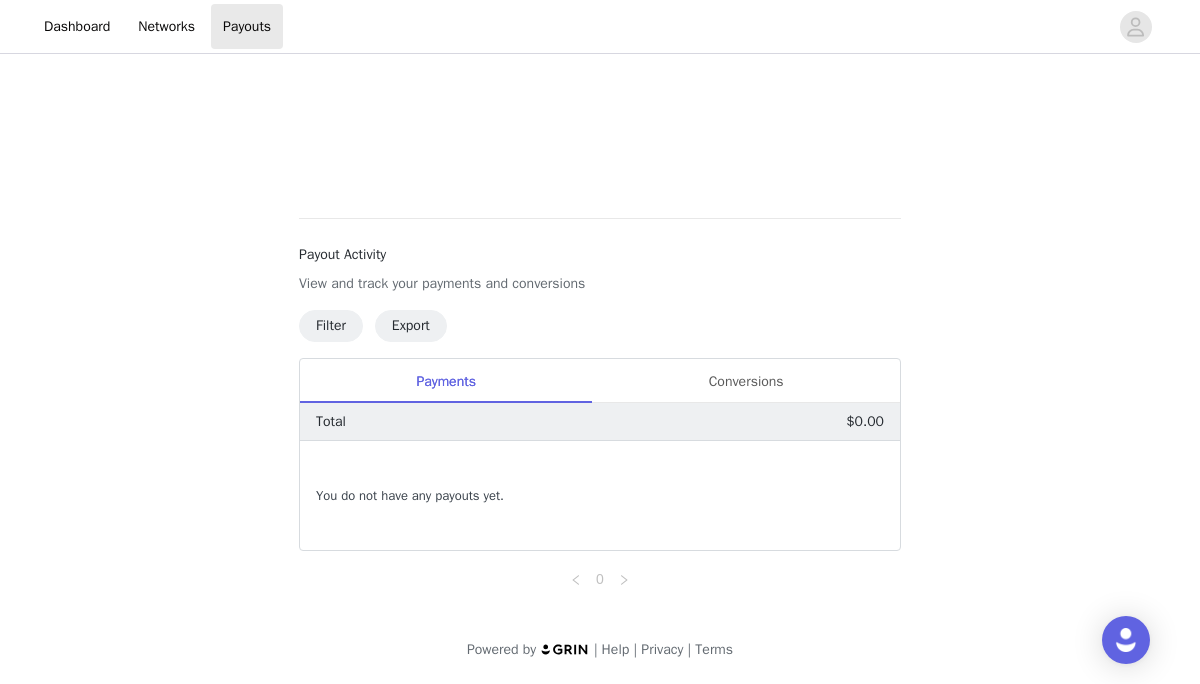 click at bounding box center [600, -71] 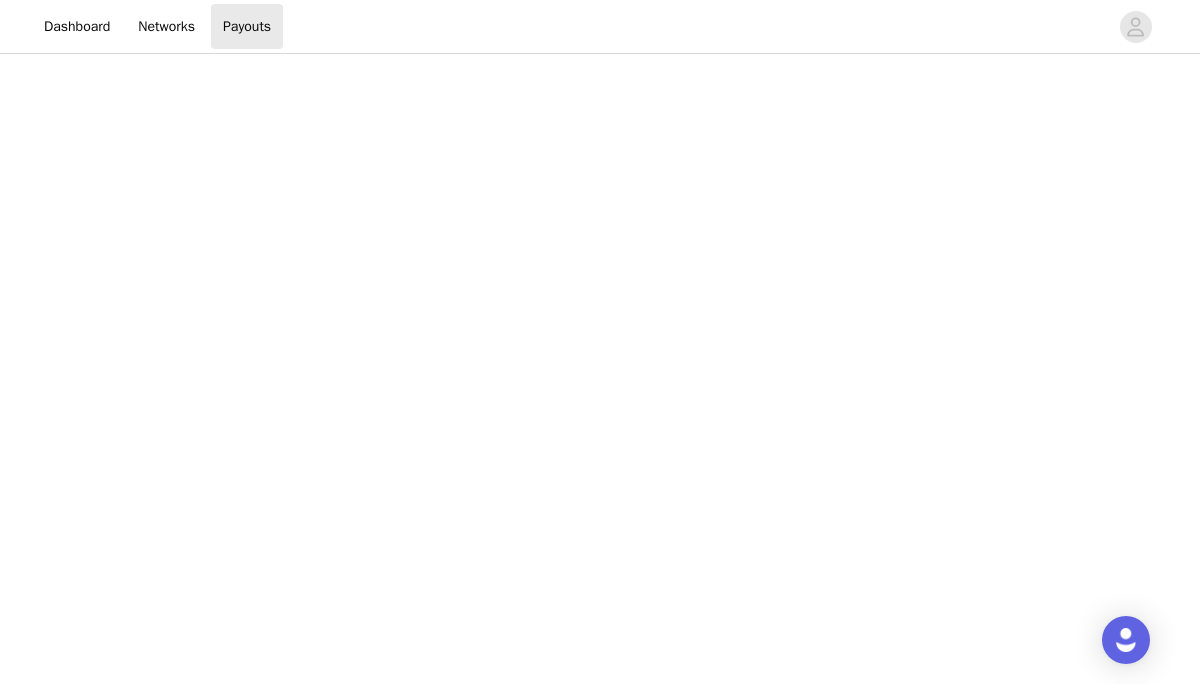 scroll, scrollTop: 572, scrollLeft: 0, axis: vertical 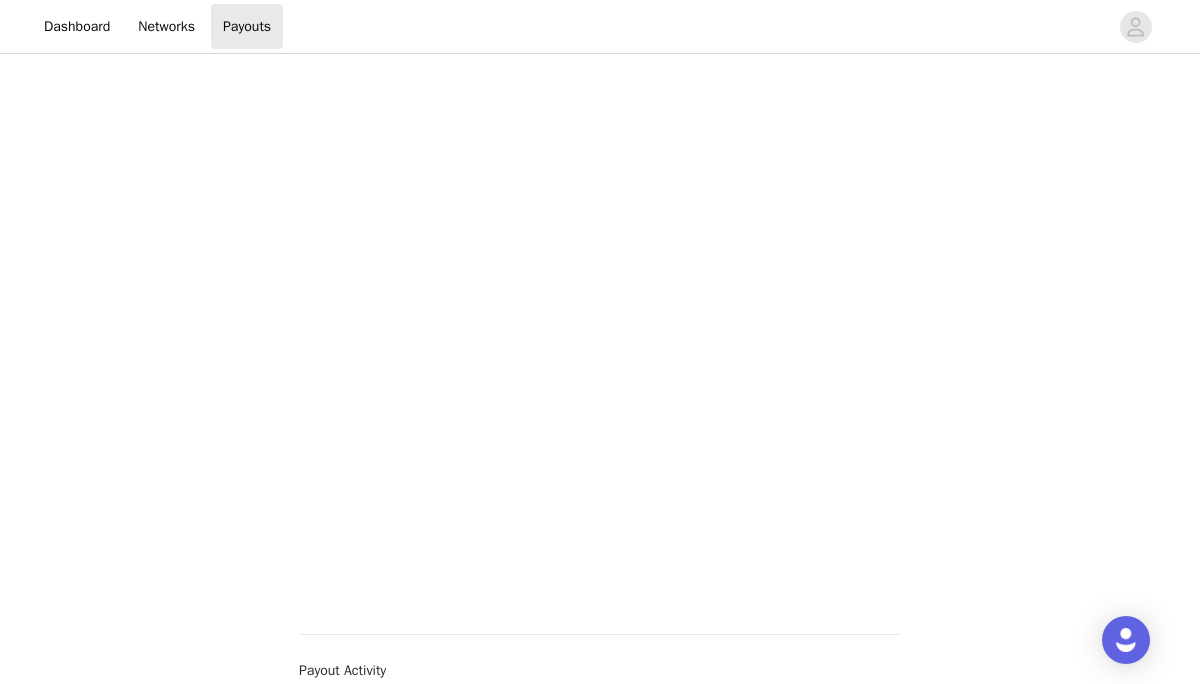 click on "Payouts   View your payment related transactions.             Payout Activity   View and track your payments and conversions   Filter   Export     Payments Conversions   Total     $0.00    You do not have any payouts yet.   0" at bounding box center (600, 18) 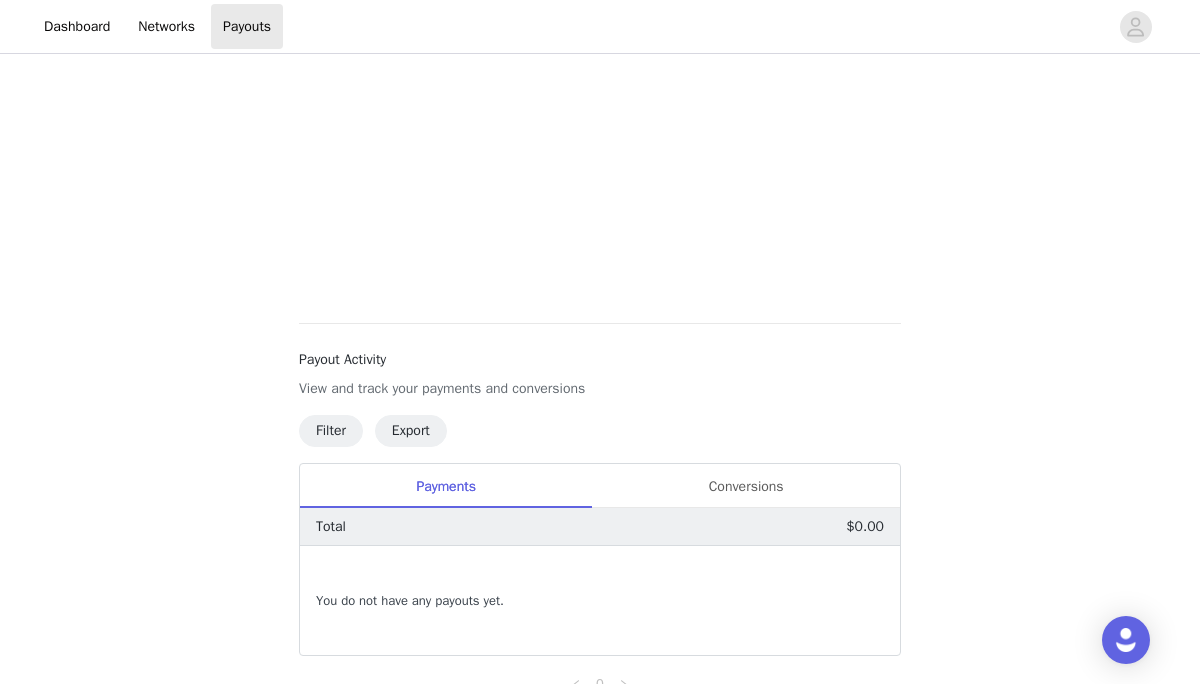 click on "Payouts   View your payment related transactions.             Payout Activity   View and track your payments and conversions   Filter   Export     Payments Conversions   Total     $0.00    You do not have any payouts yet.   0                       Powered by       |    Help    |    Privacy    |    Terms" at bounding box center (600, 172) 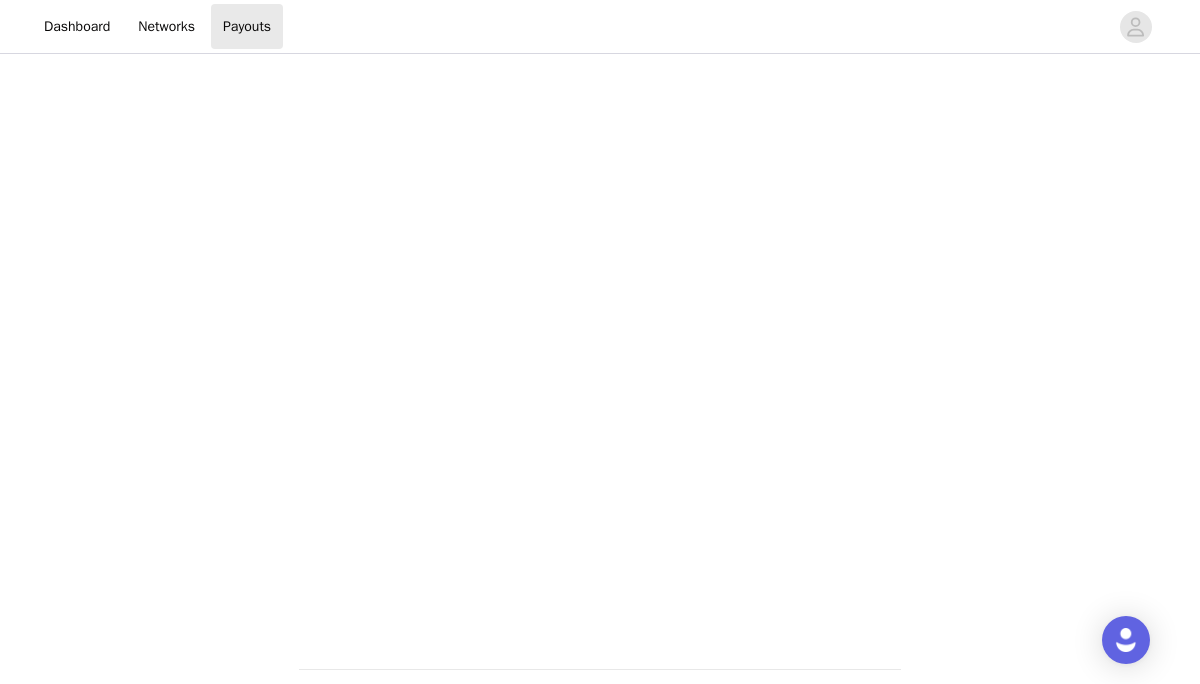 scroll, scrollTop: 143, scrollLeft: 0, axis: vertical 